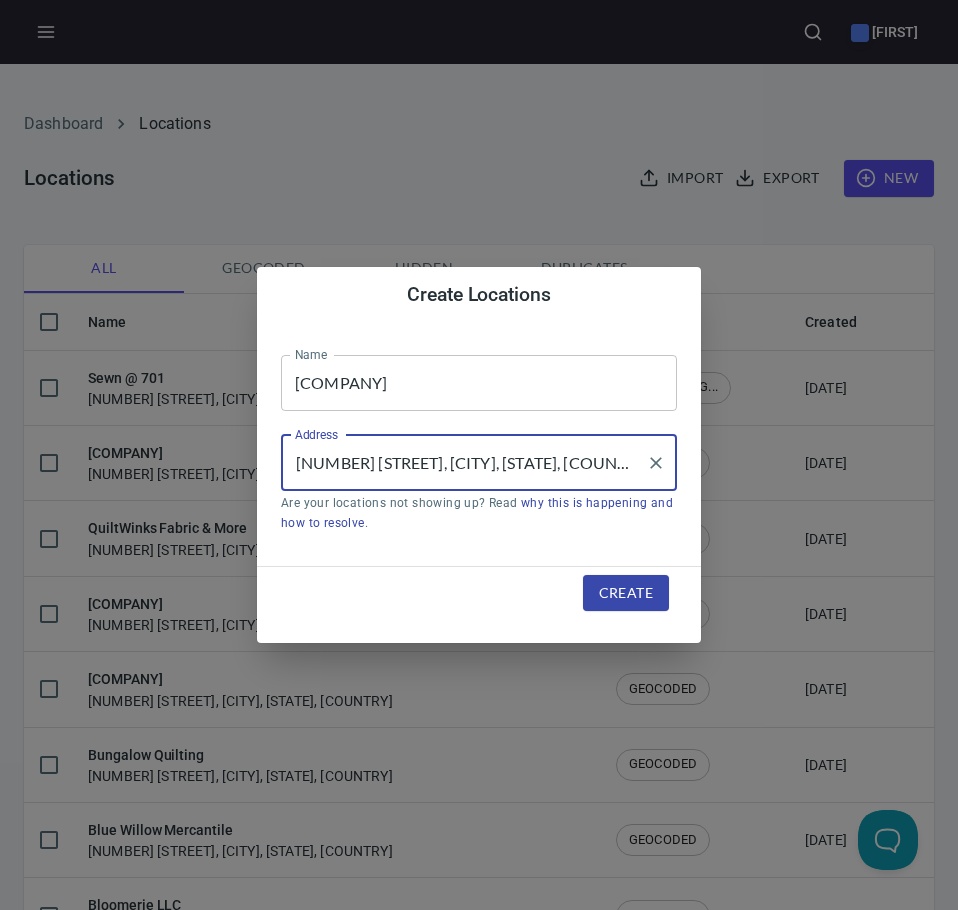 scroll, scrollTop: 0, scrollLeft: 0, axis: both 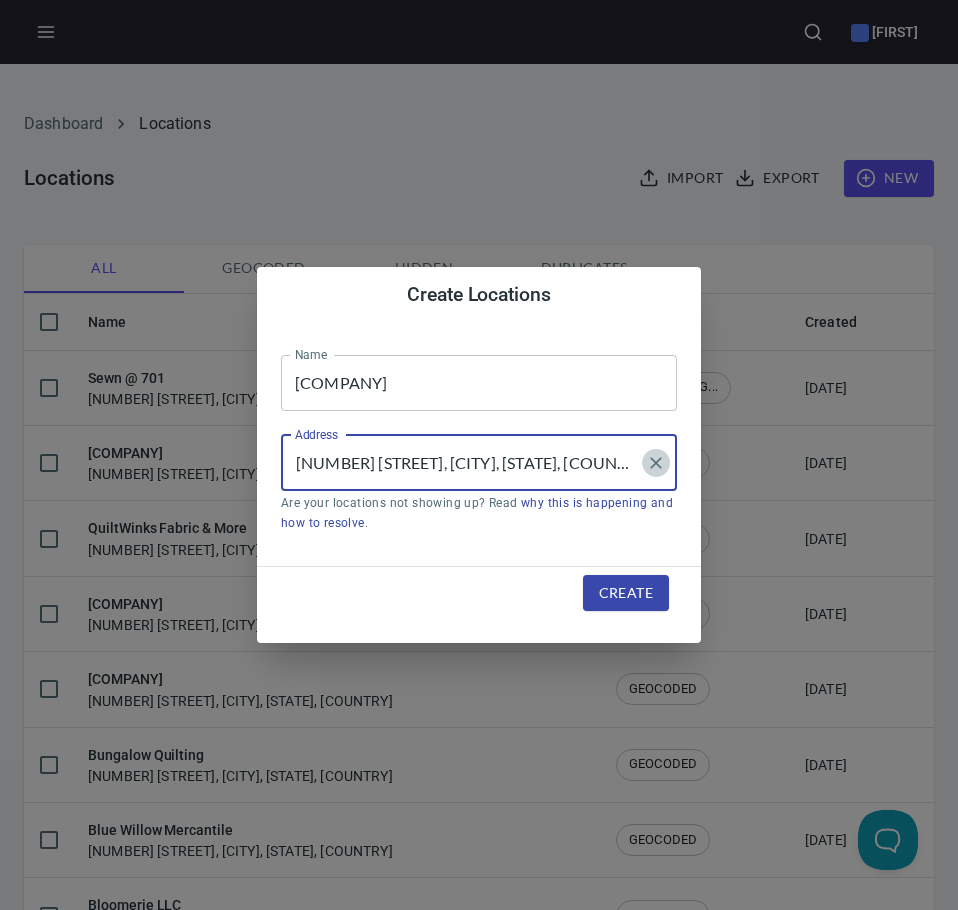 click at bounding box center [656, 463] 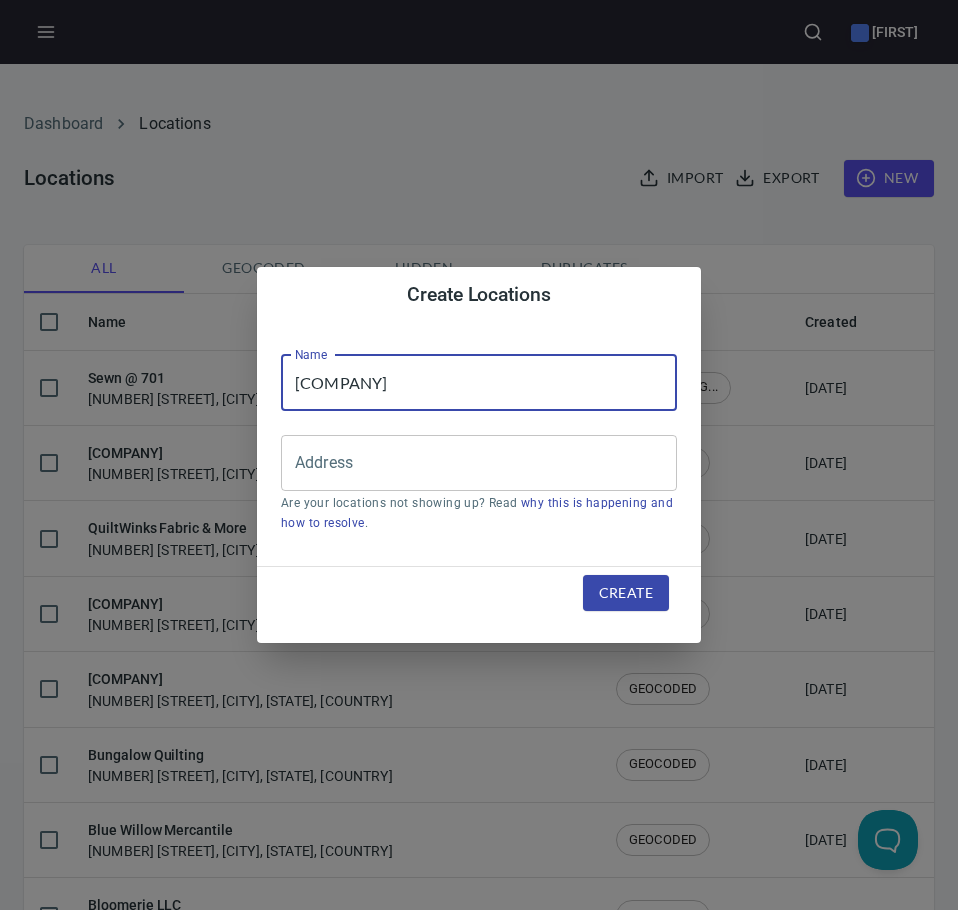 click on "[COMPANY]" at bounding box center [479, 383] 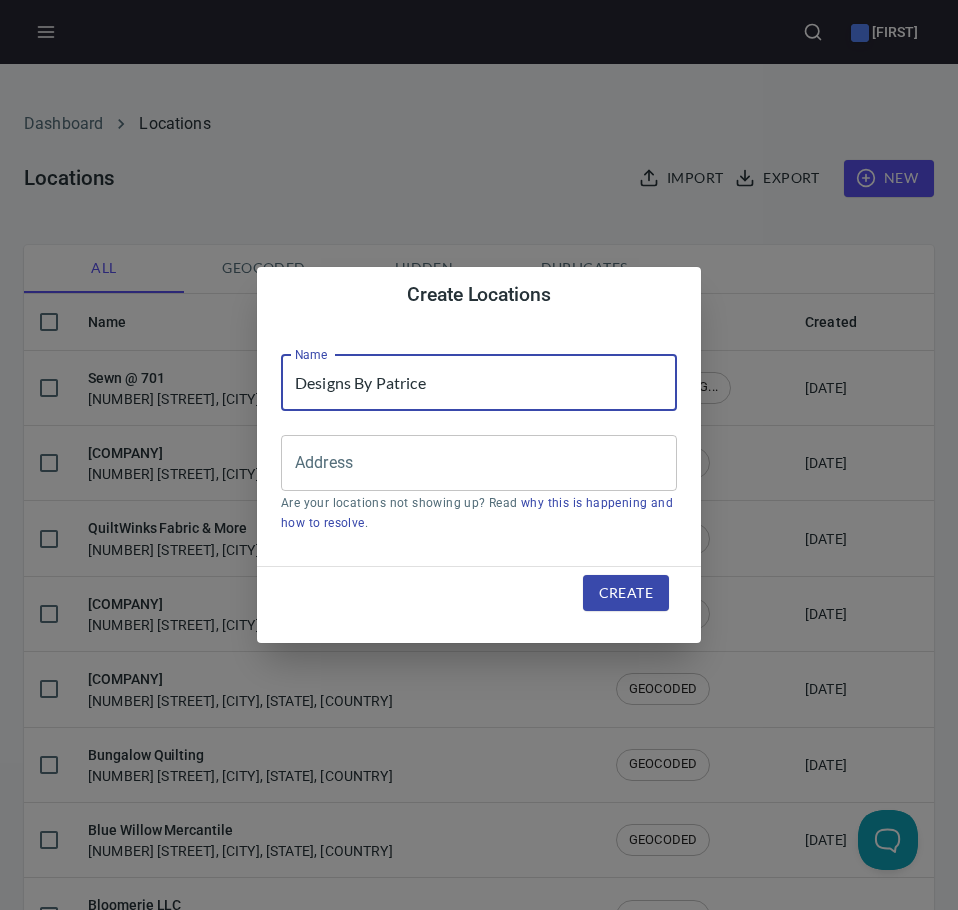 type on "Designs By Patrice" 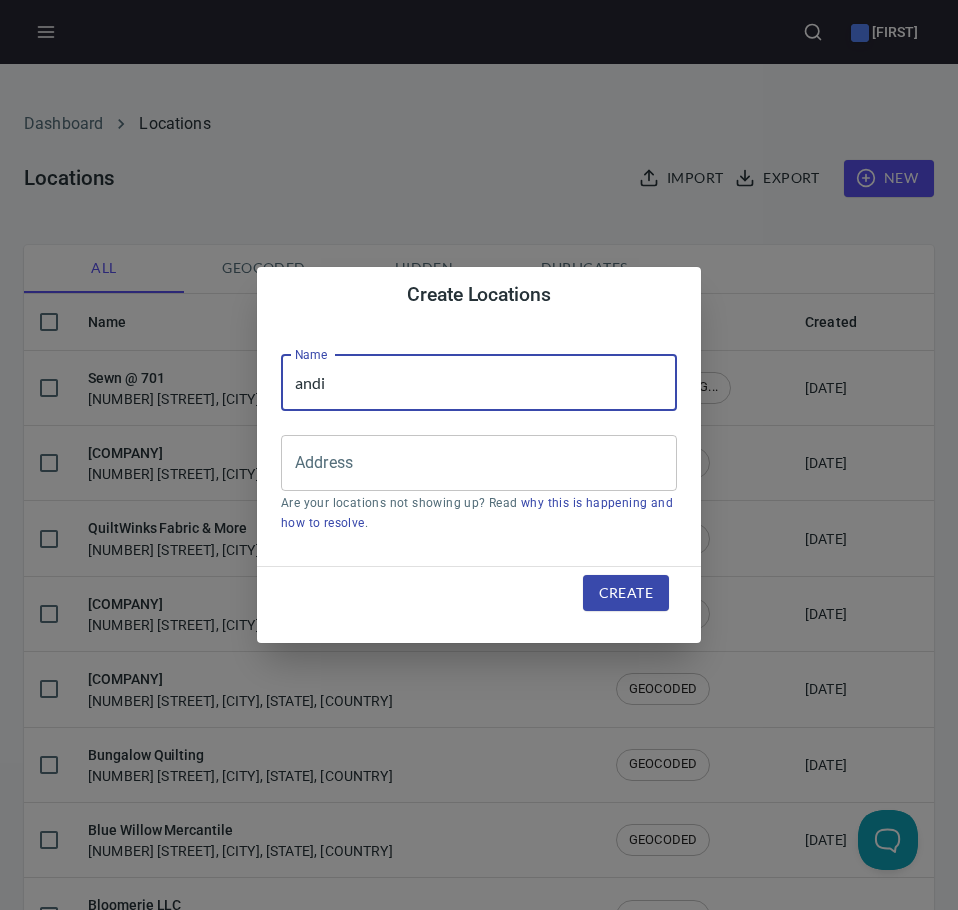 type on "andi" 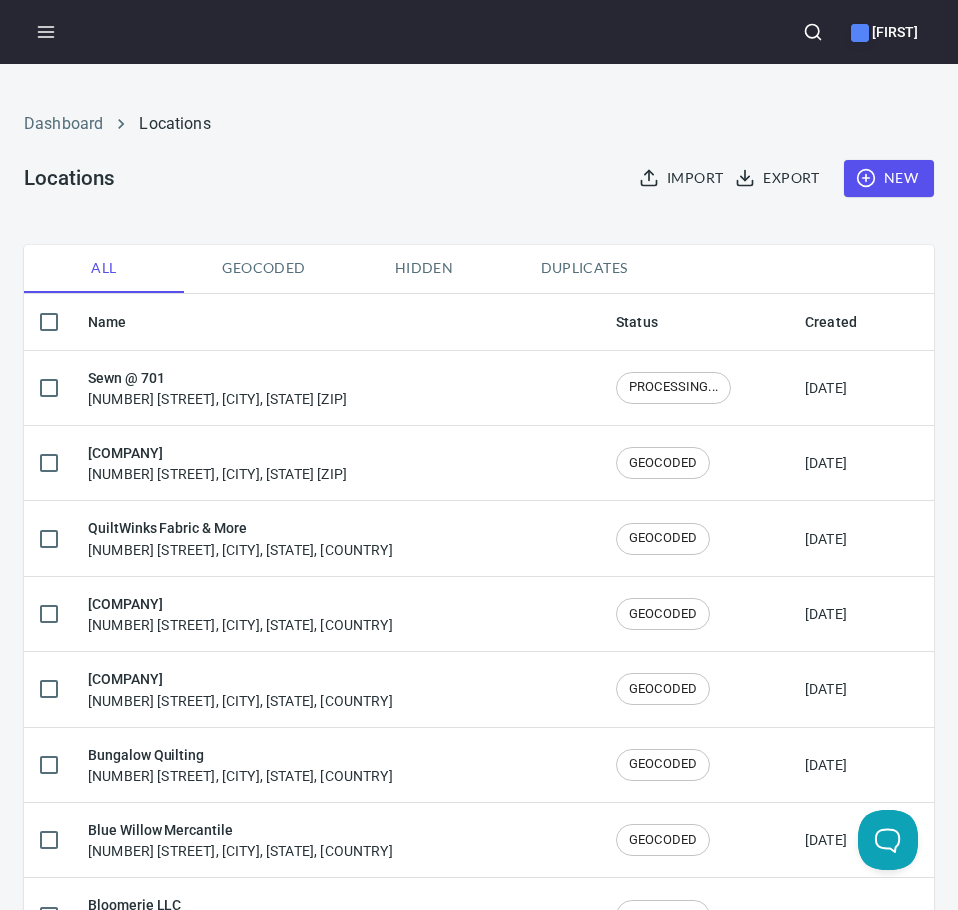 click at bounding box center (813, 32) 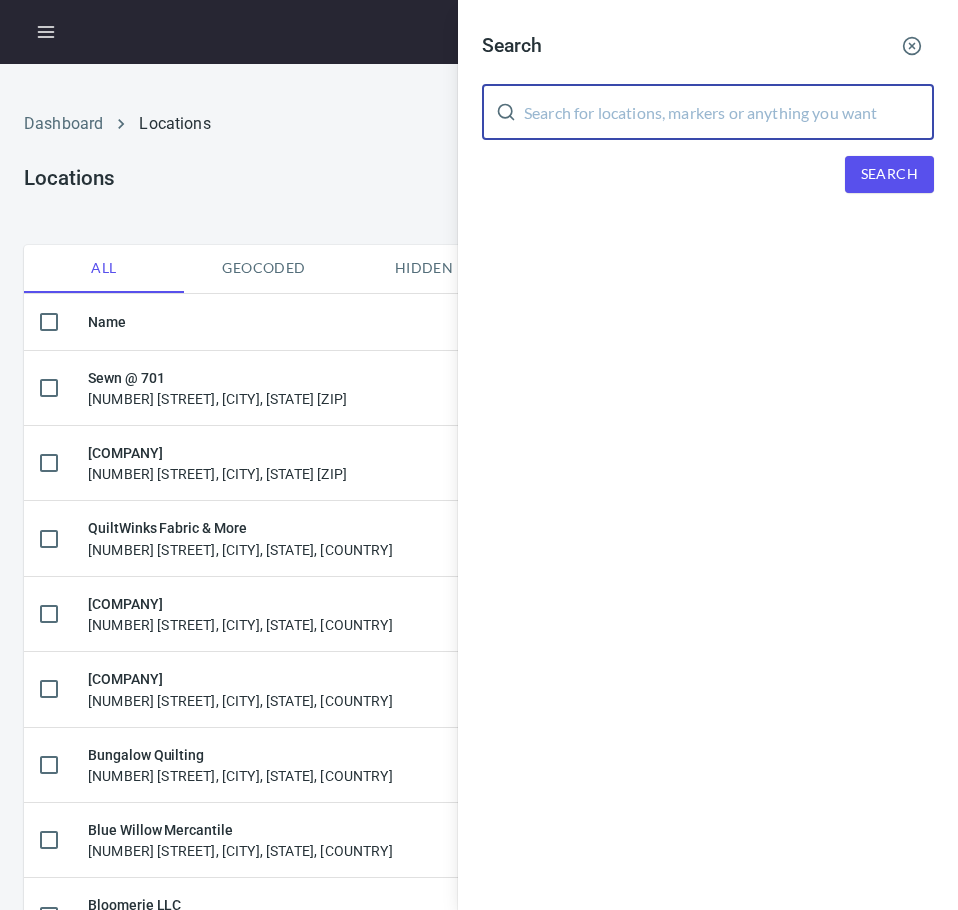 click at bounding box center (729, 112) 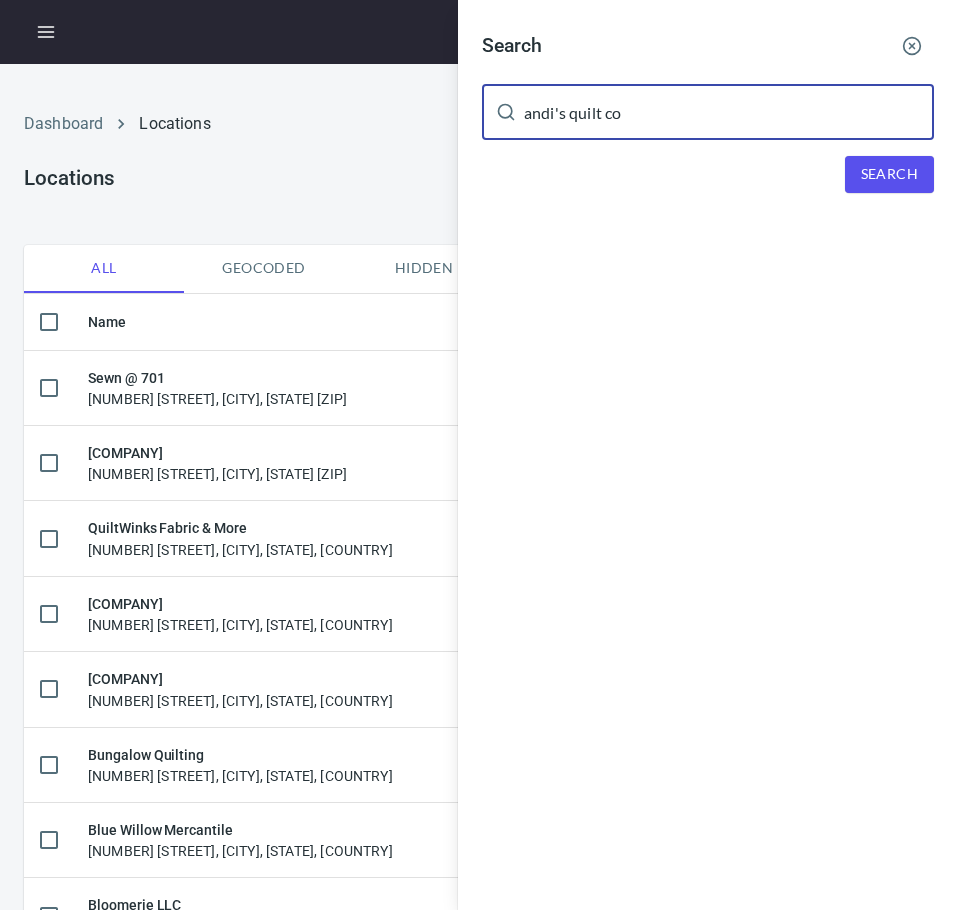 type on "andi's quilt co" 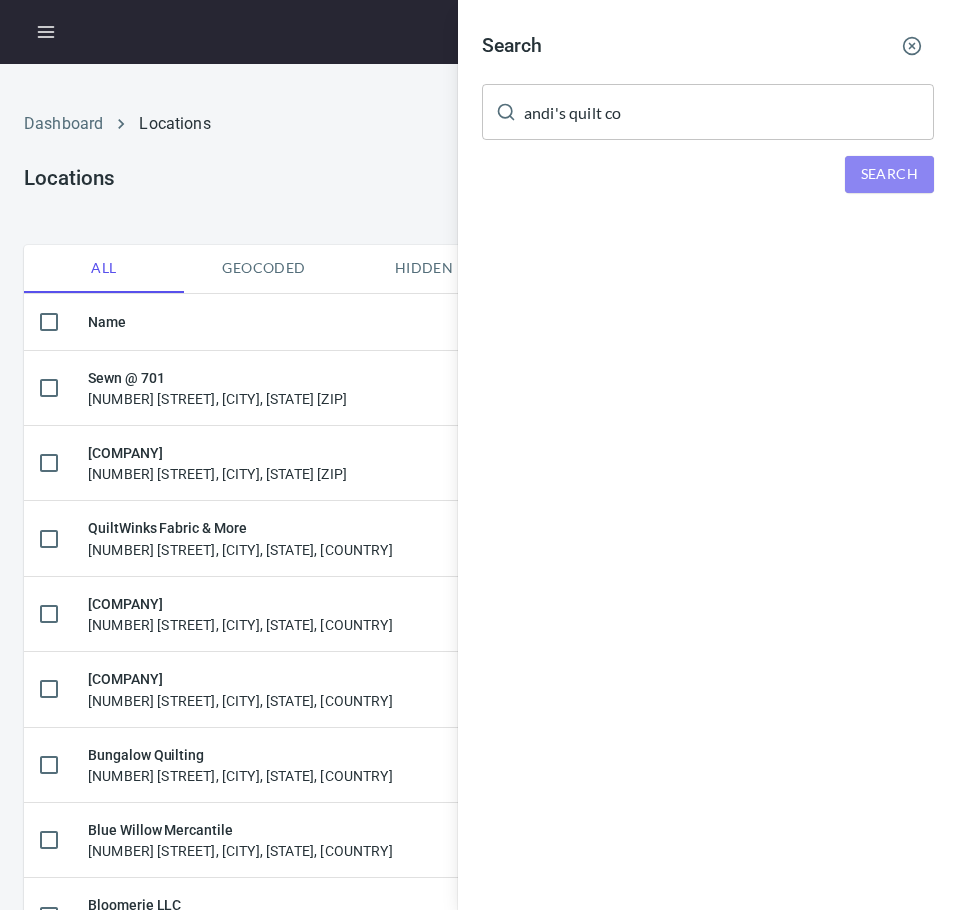 click on "Search" at bounding box center (889, 174) 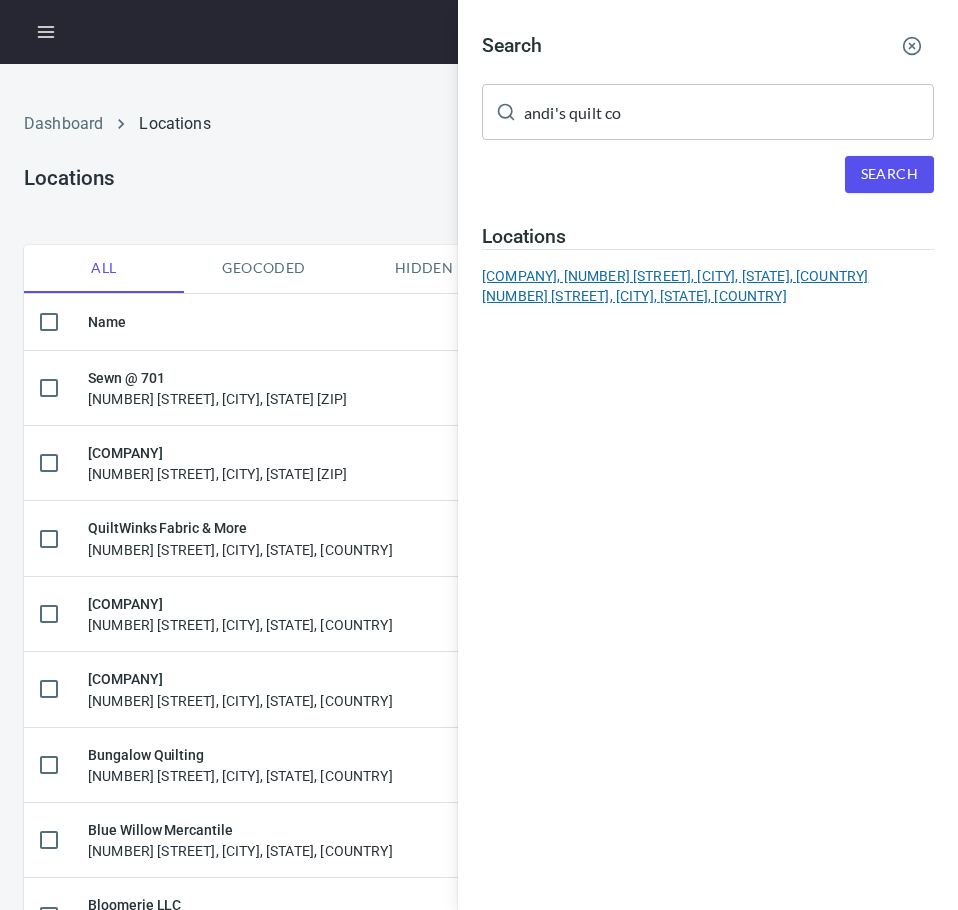 click on "[COMPANY], [NUMBER] [STREET], [CITY], [STATE], [COUNTRY]" at bounding box center [708, 286] 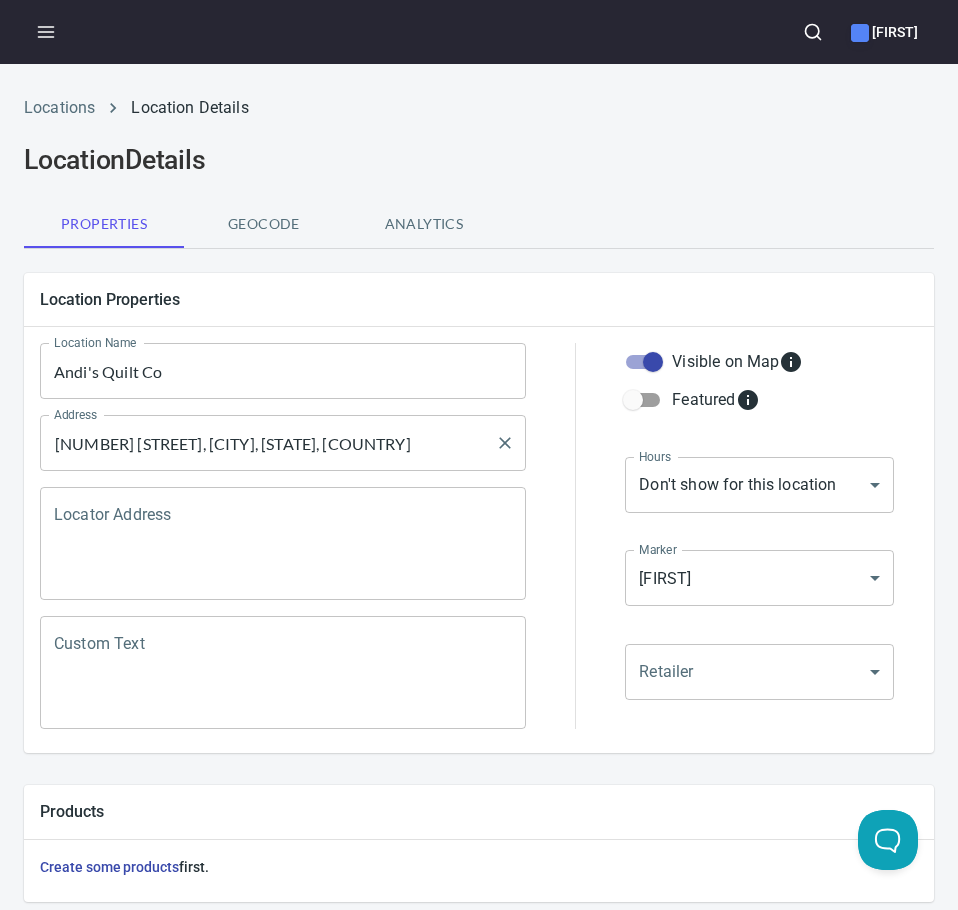 click on "[NUMBER] [STREET], [CITY], [STATE], [COUNTRY]" at bounding box center (268, 443) 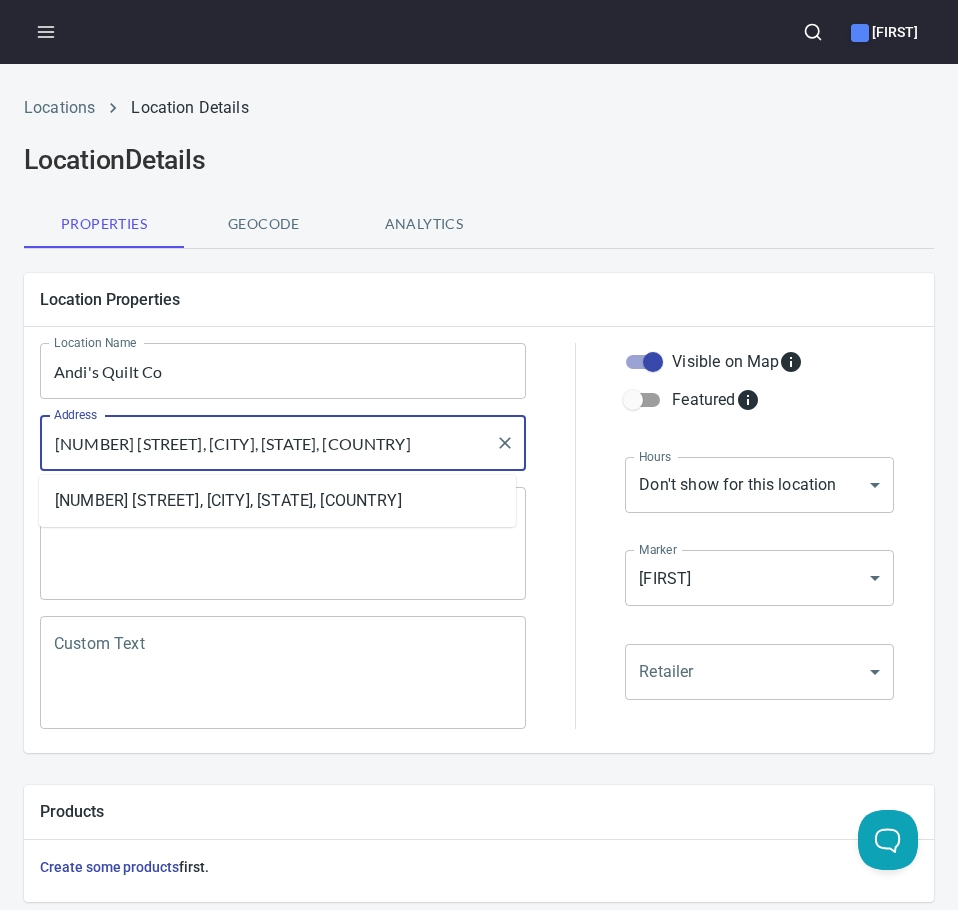 click on "[NUMBER] [STREET], [CITY], [STATE], [COUNTRY]" at bounding box center [268, 443] 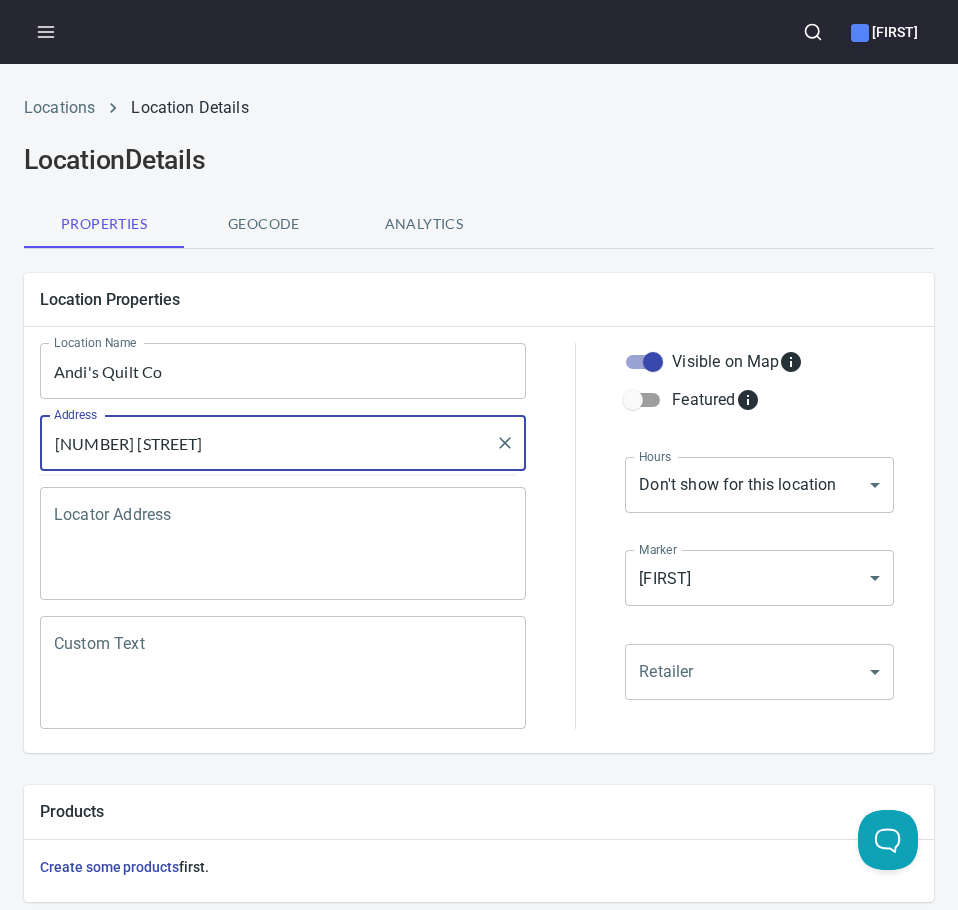 click on "[NUMBER] [STREET]" at bounding box center [268, 443] 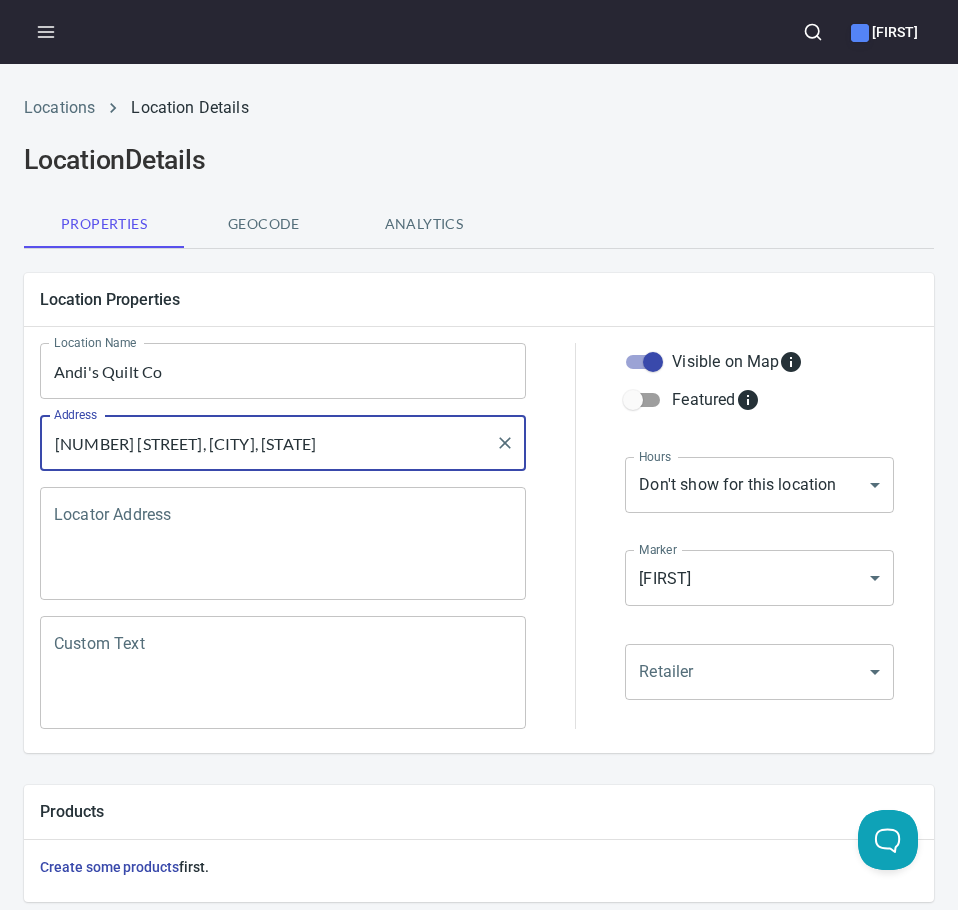 paste on "[ZIP]" 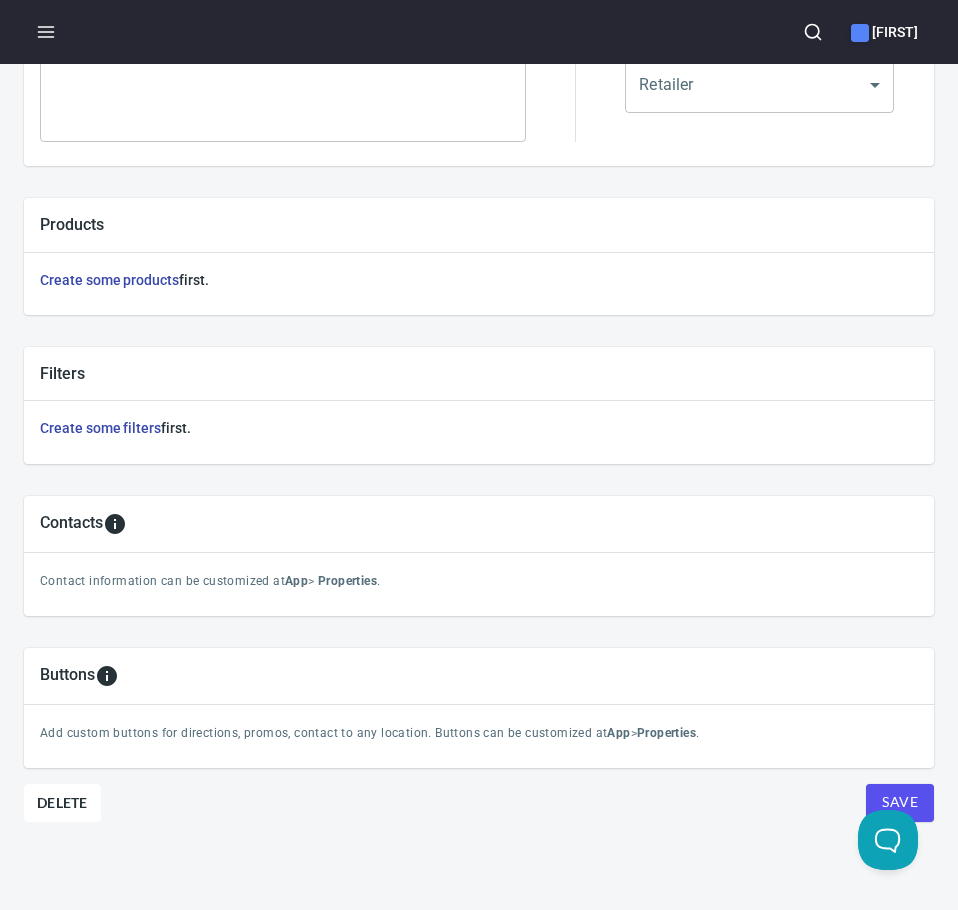 scroll, scrollTop: 601, scrollLeft: 0, axis: vertical 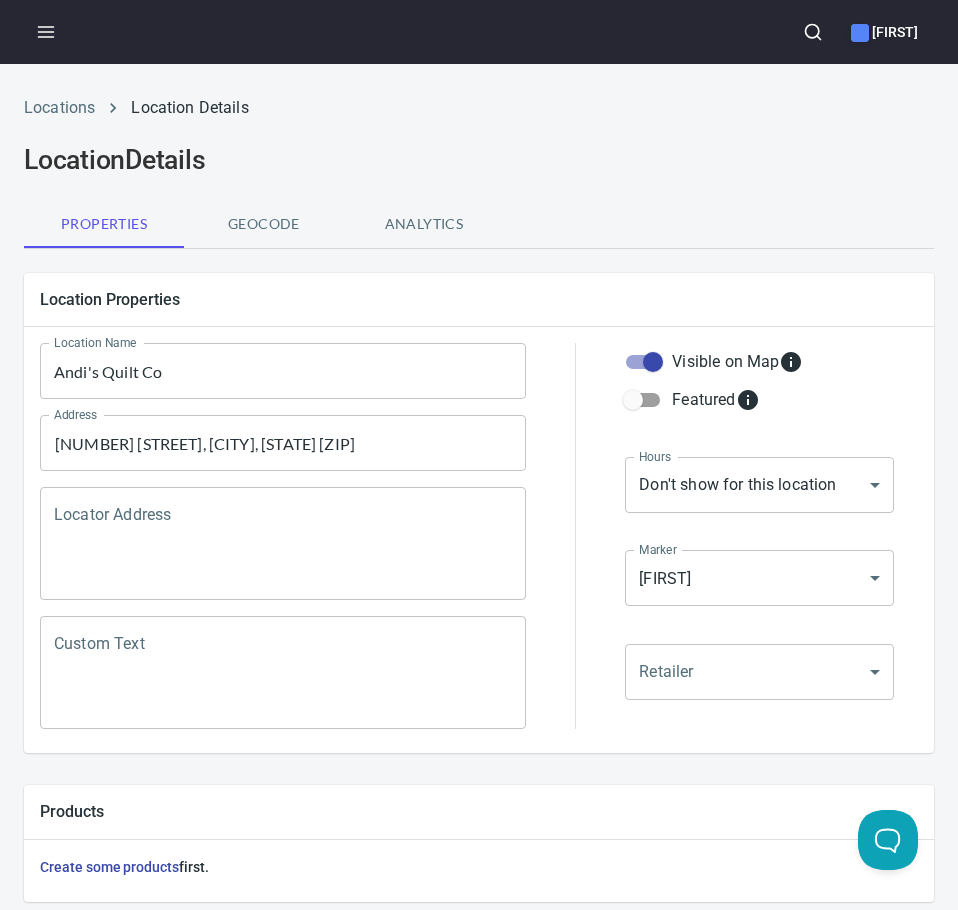 click at bounding box center [813, 32] 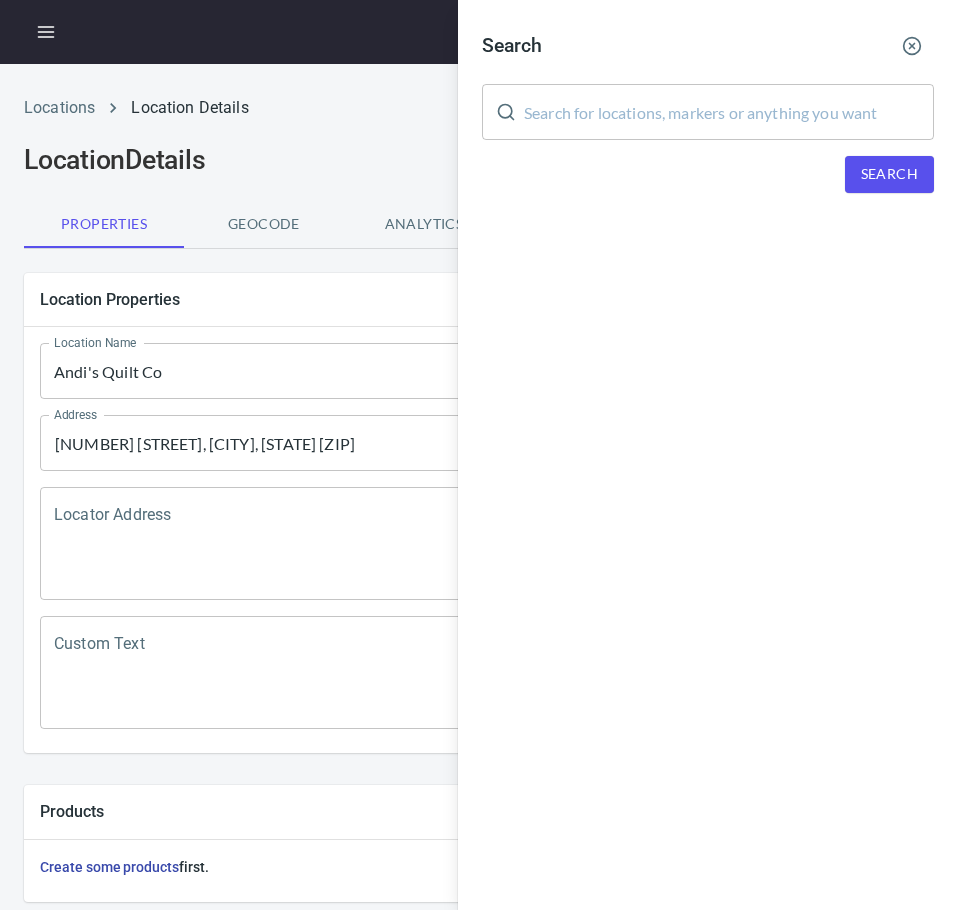click at bounding box center (729, 112) 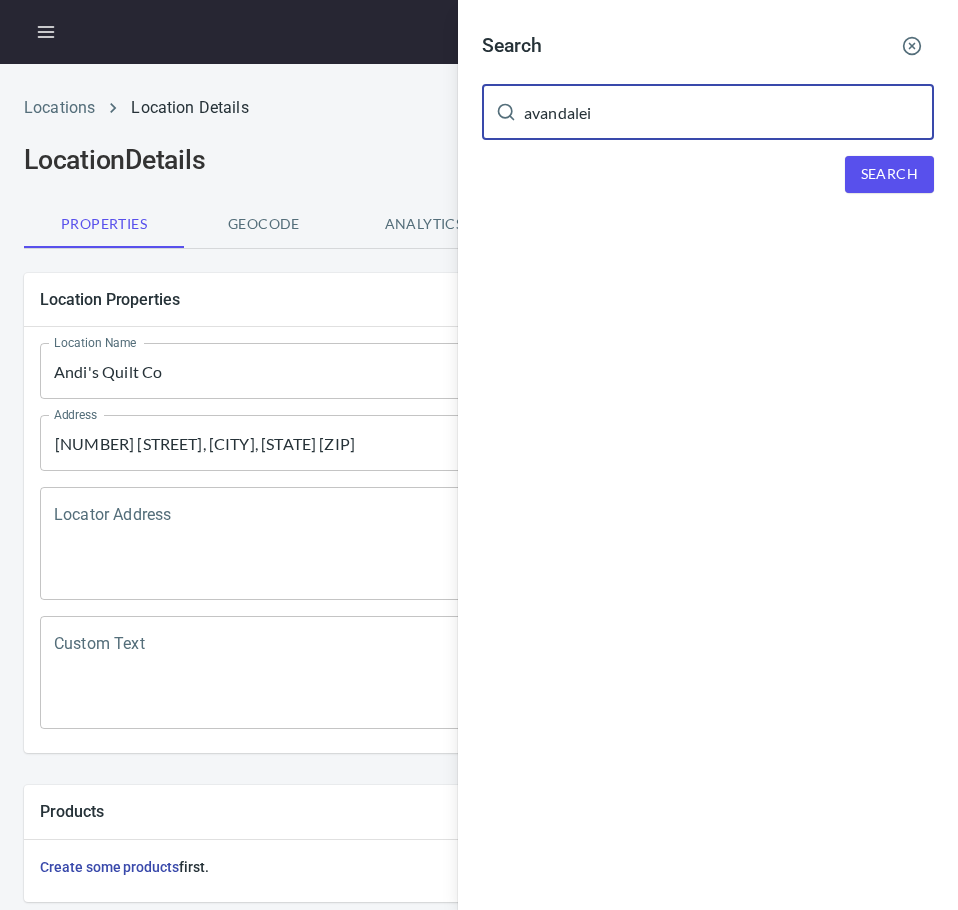 type on "avandalei" 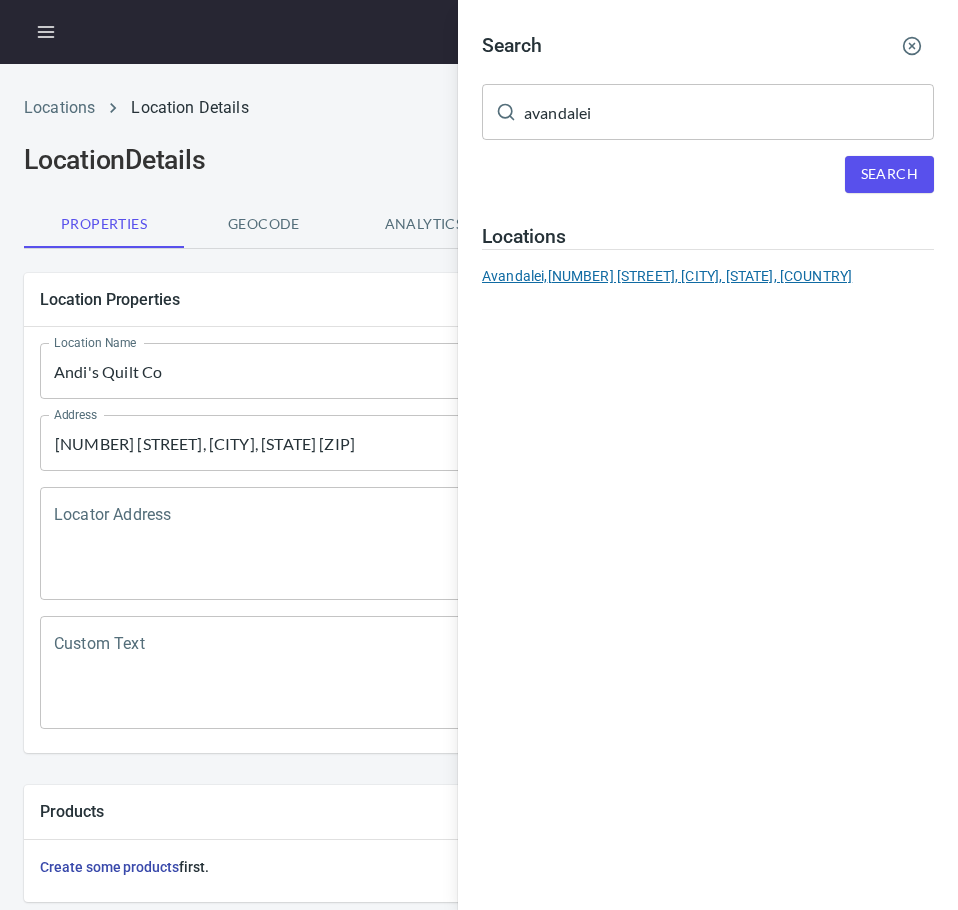 click on "[FIRST], [NUMBER] [STREET], [CITY], [STATE], [COUNTRY]" at bounding box center [708, 276] 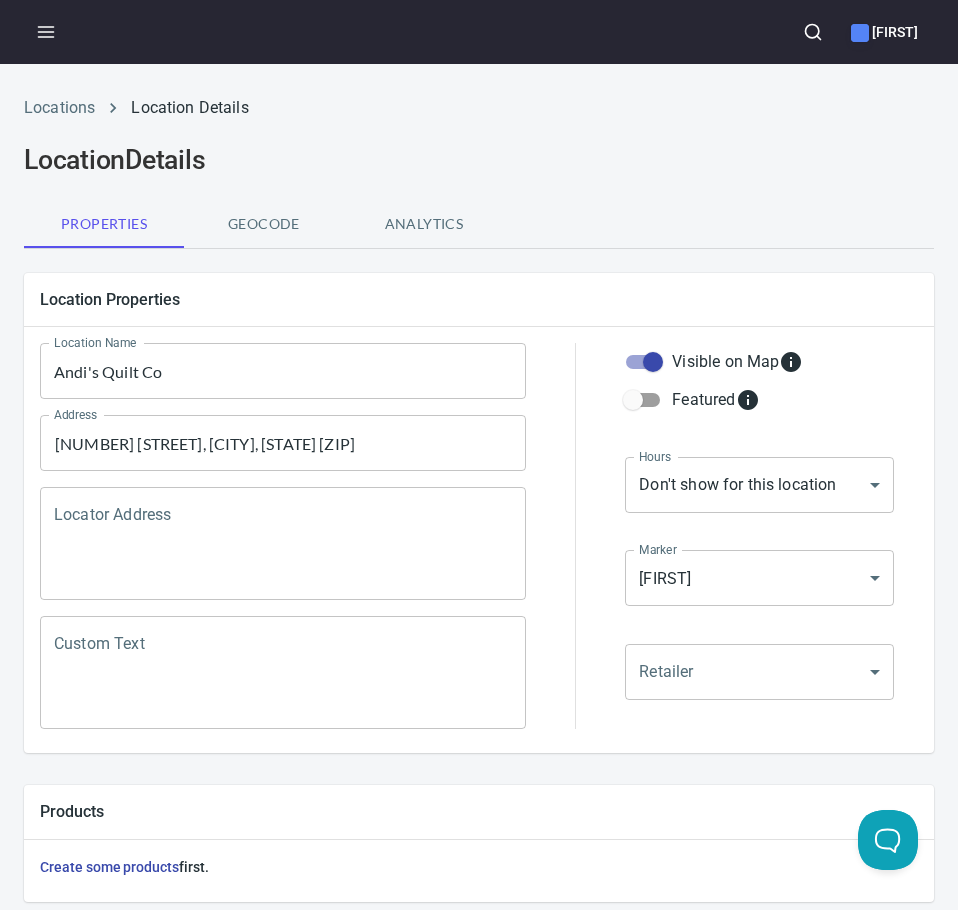 click at bounding box center (813, 32) 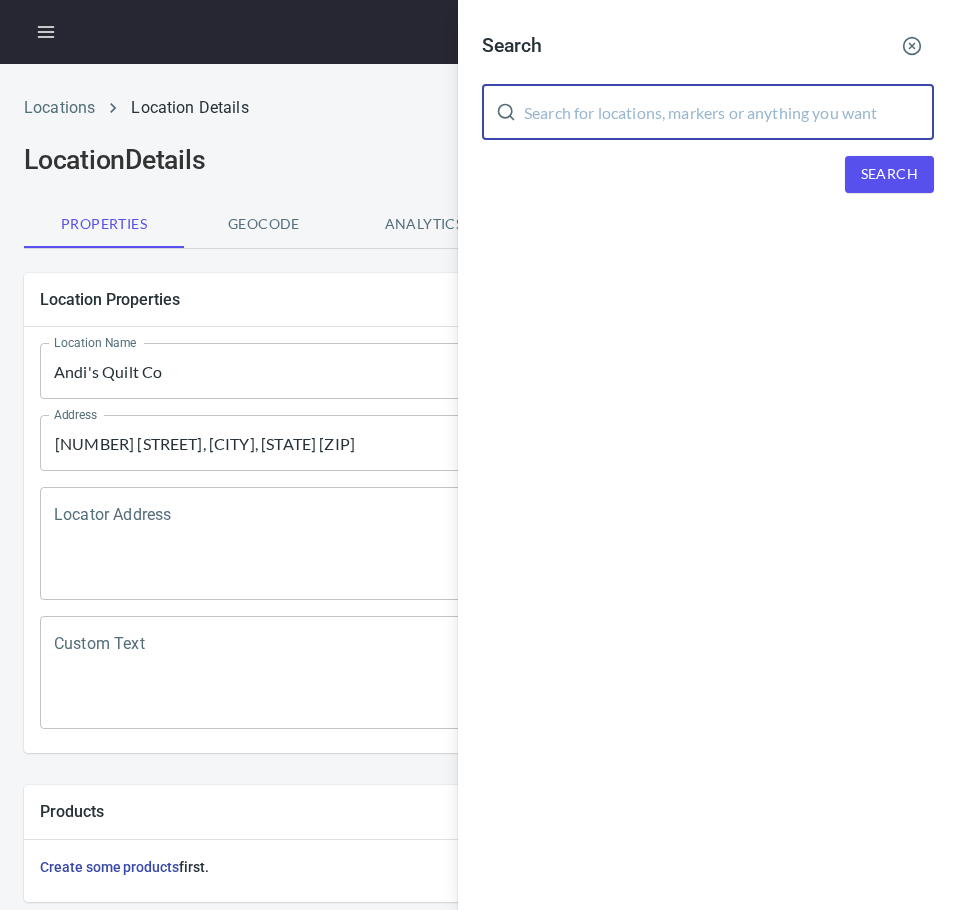 click at bounding box center (729, 112) 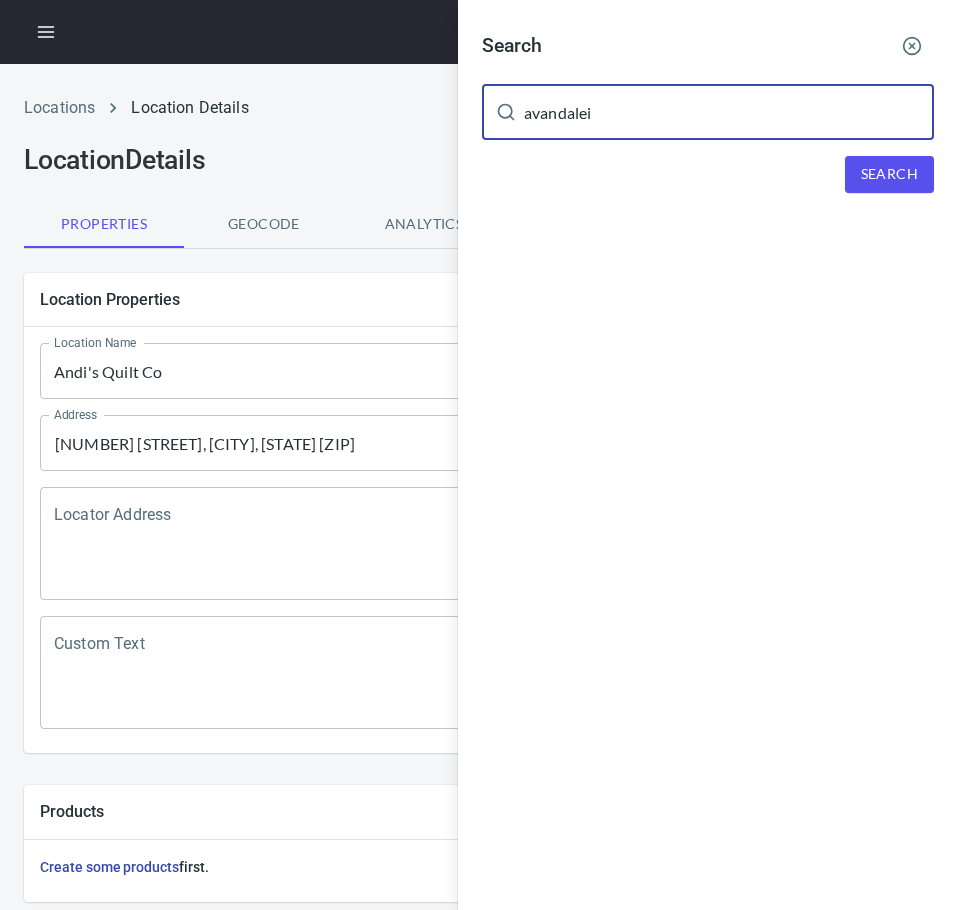 type on "avandalei" 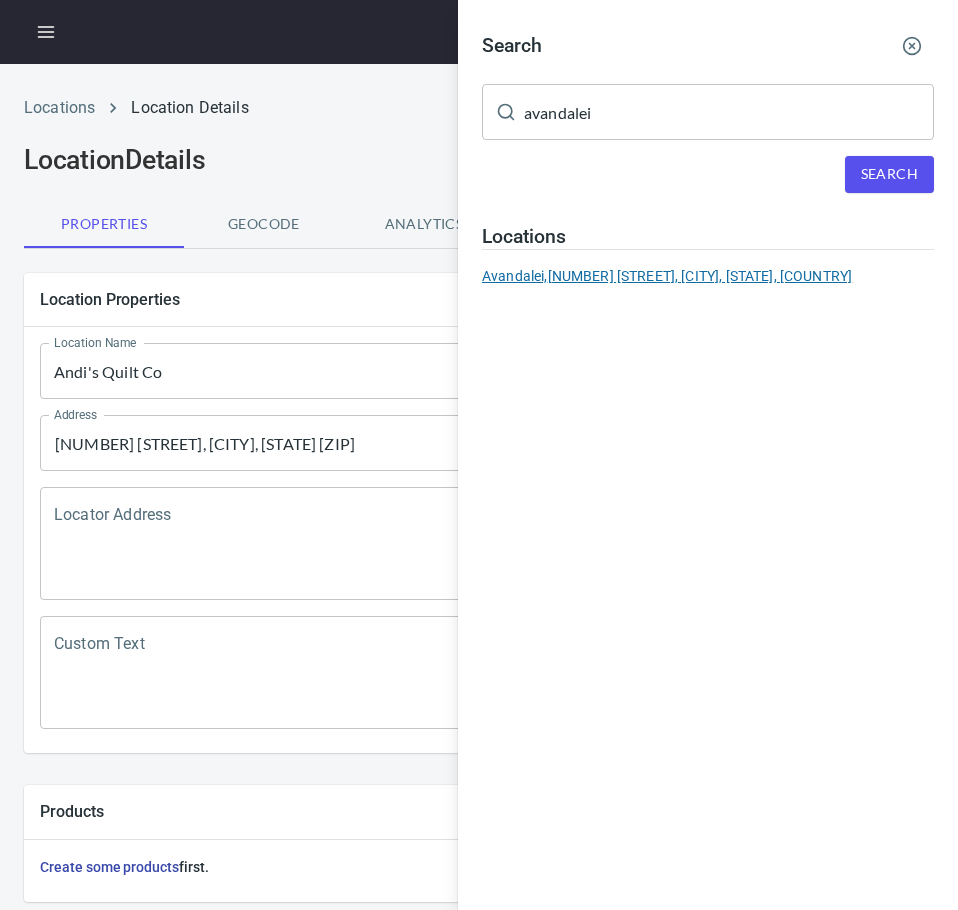 click on "[FIRST], [NUMBER] [STREET], [CITY], [STATE], [COUNTRY]" at bounding box center (708, 276) 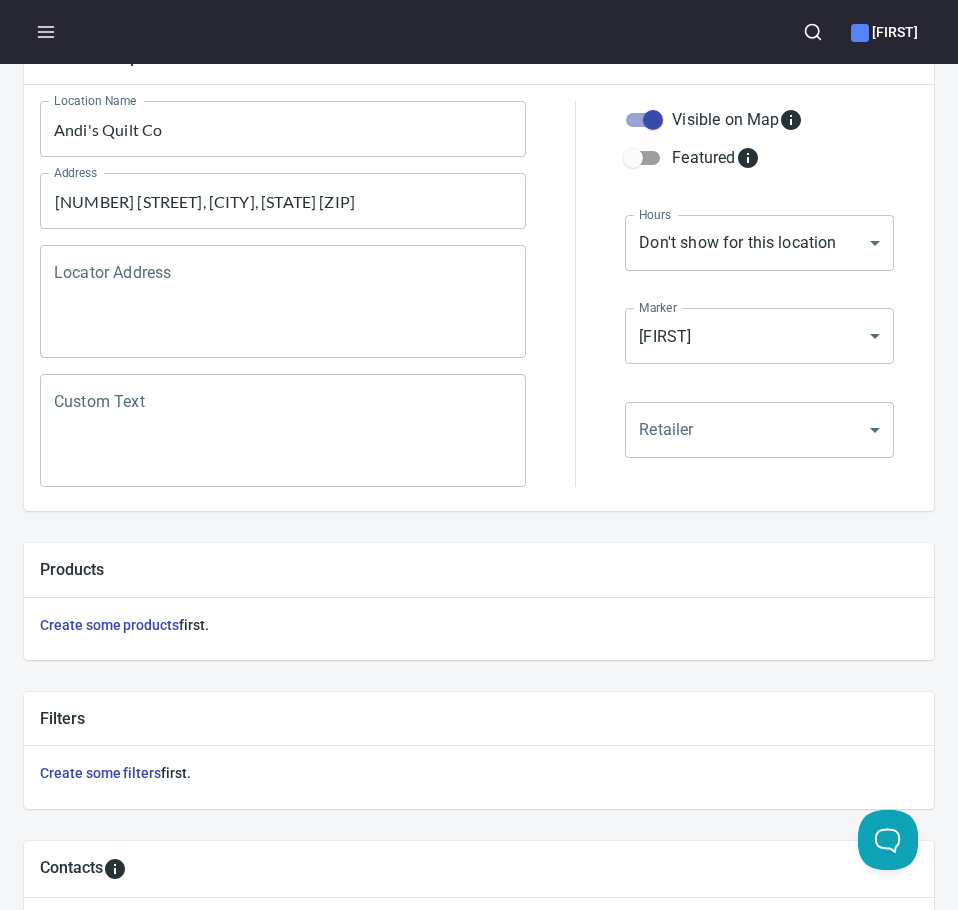 scroll, scrollTop: 0, scrollLeft: 0, axis: both 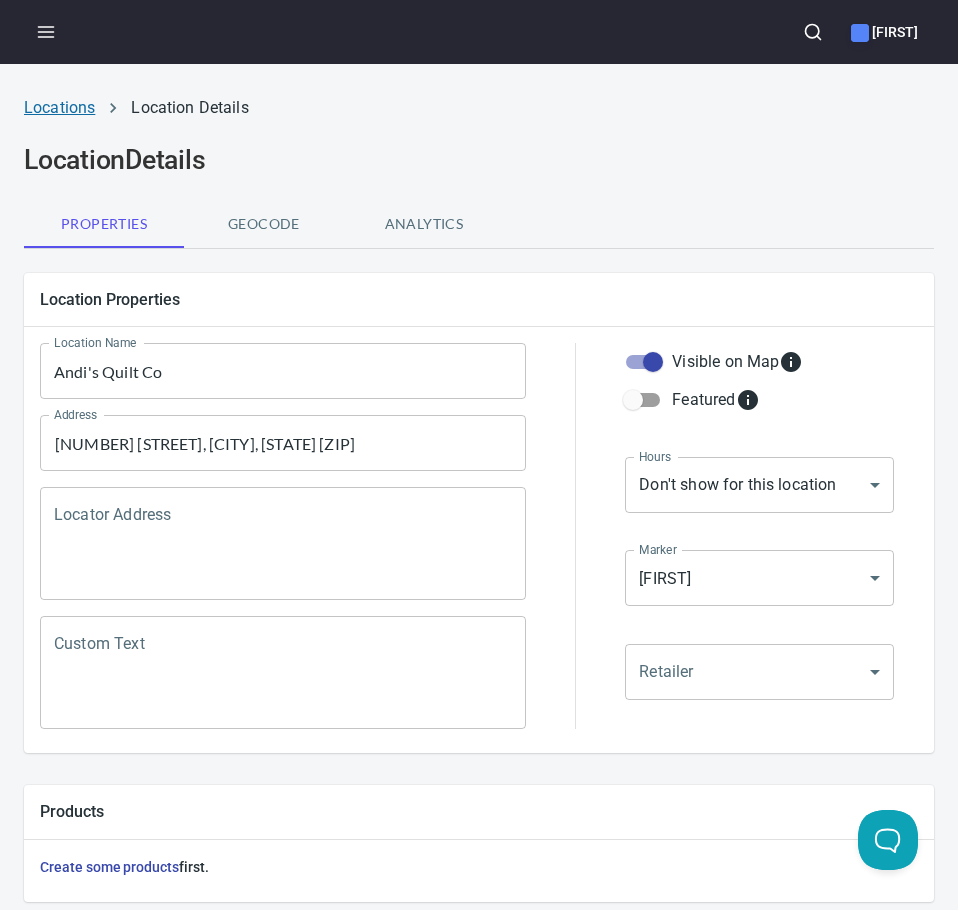 click on "Locations" at bounding box center [59, 107] 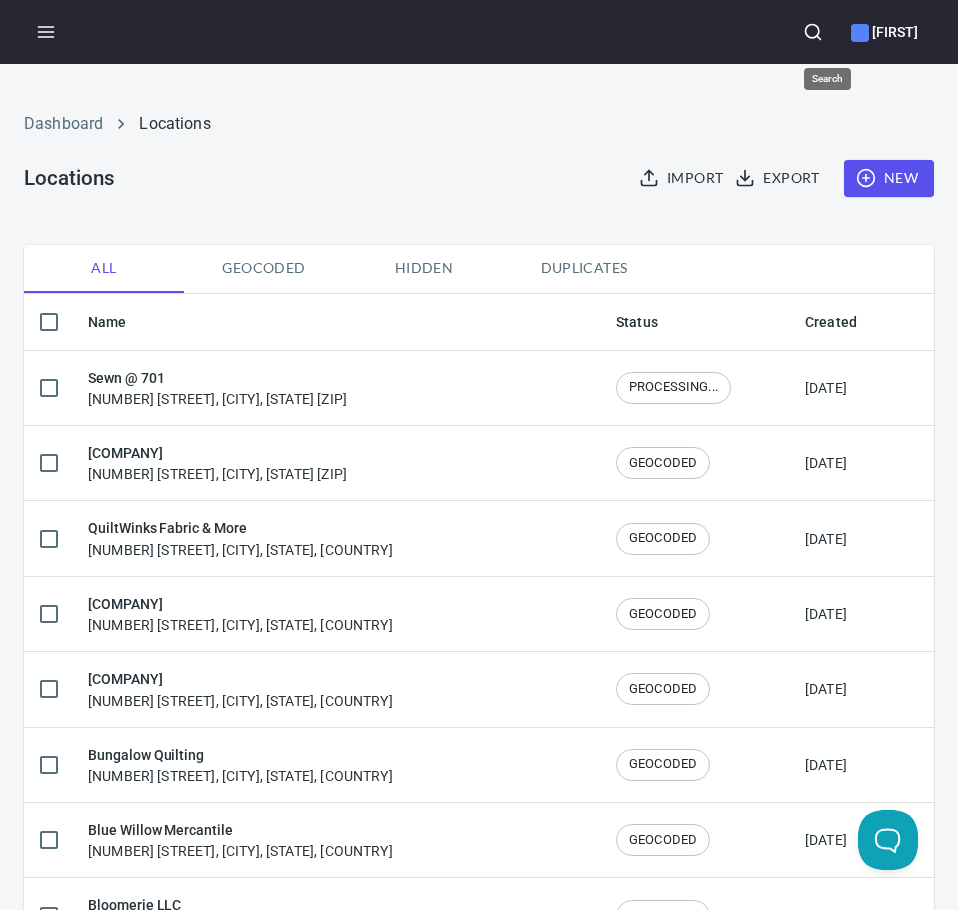 click at bounding box center [813, 32] 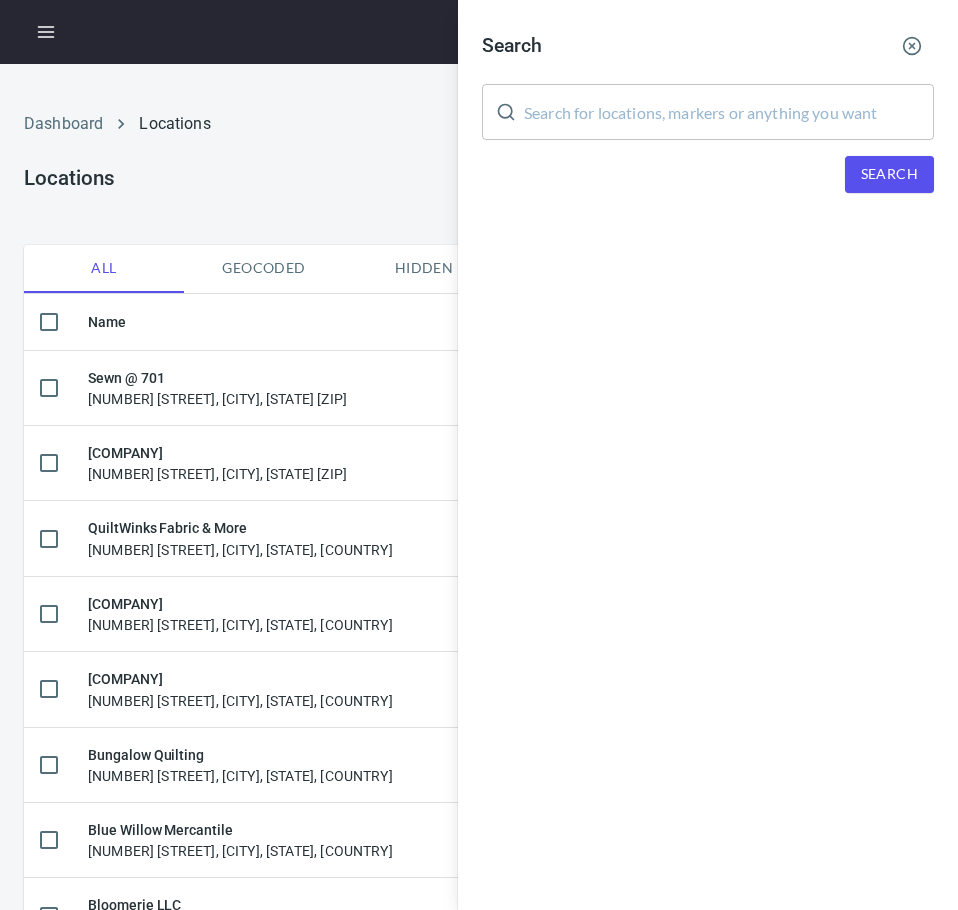 click at bounding box center [729, 112] 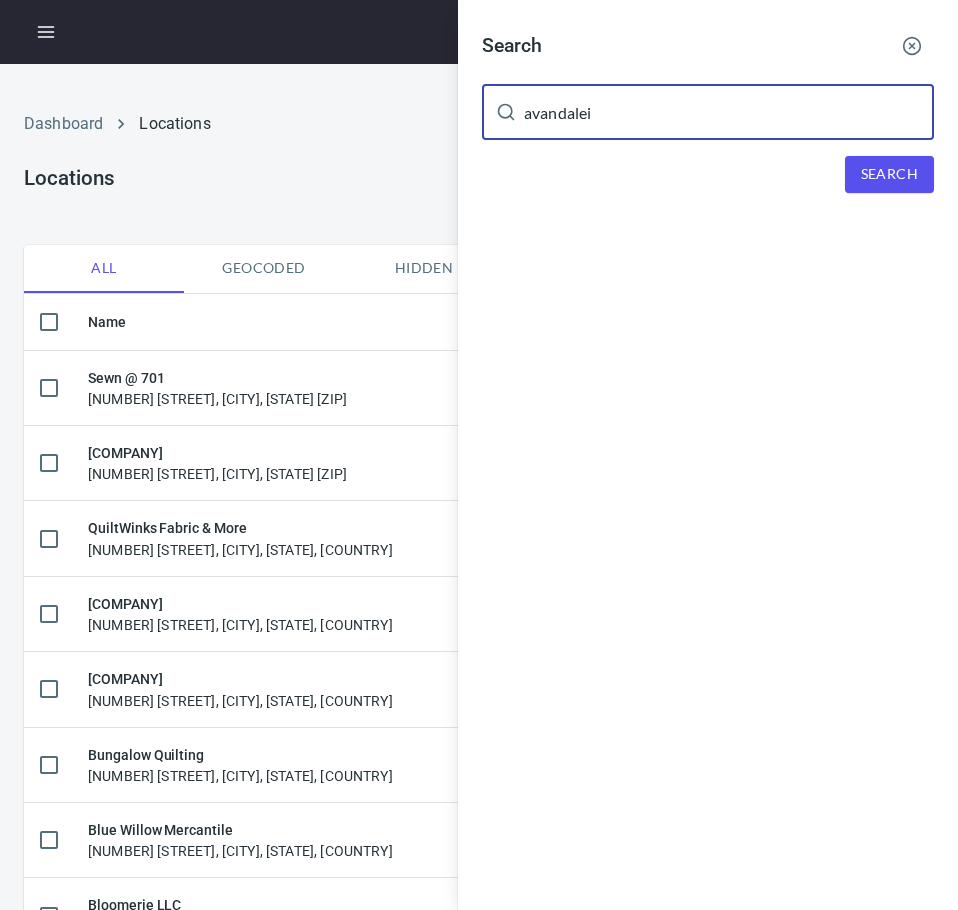 type on "avandalei" 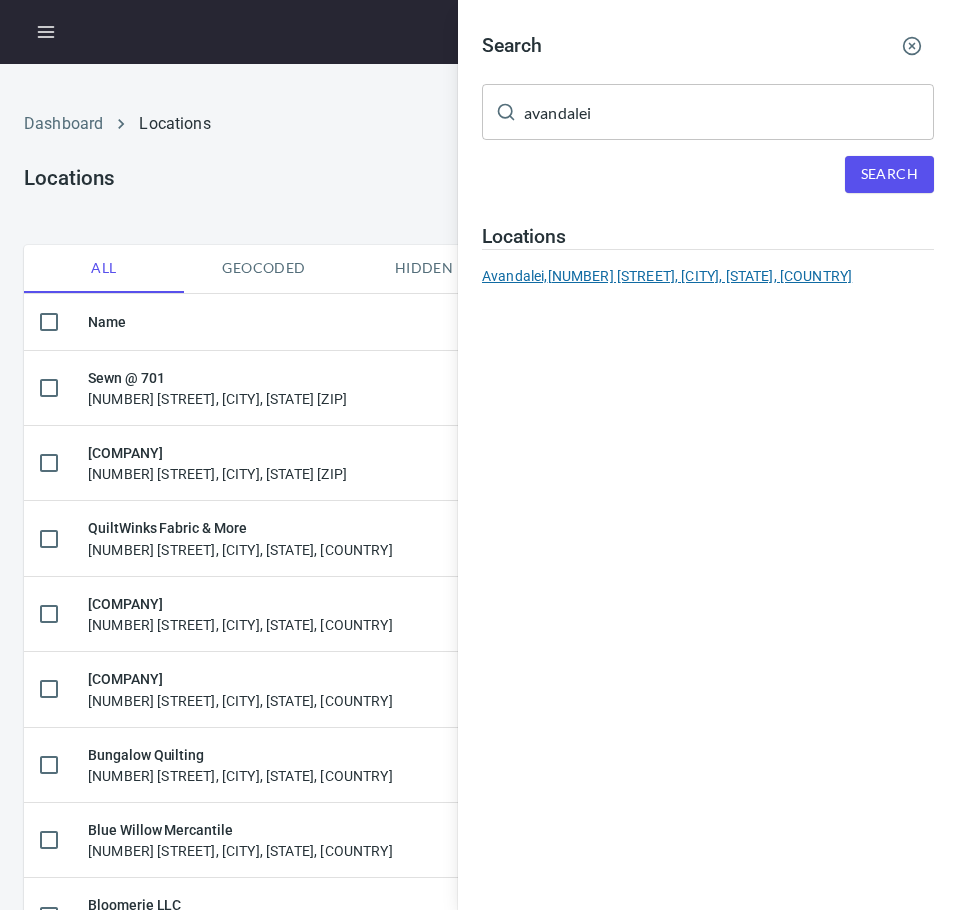 click on "[FIRST], [NUMBER] [STREET], [CITY], [STATE], [COUNTRY]" at bounding box center (708, 276) 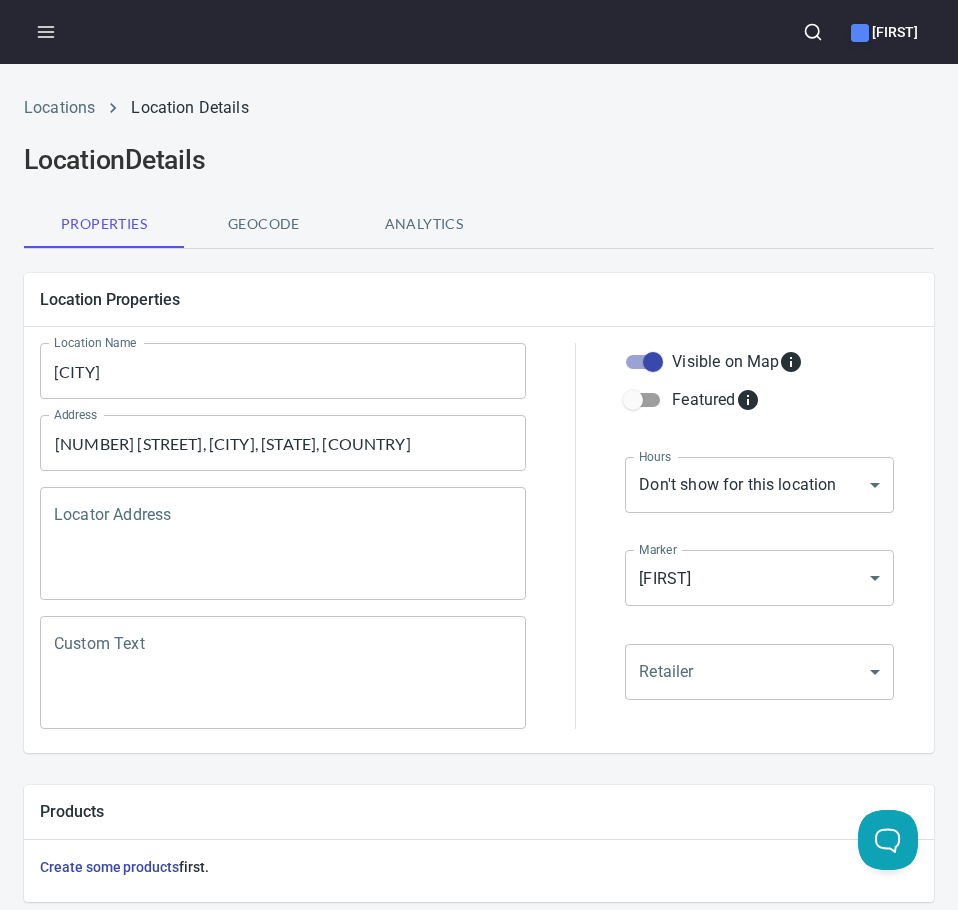 scroll, scrollTop: 602, scrollLeft: 0, axis: vertical 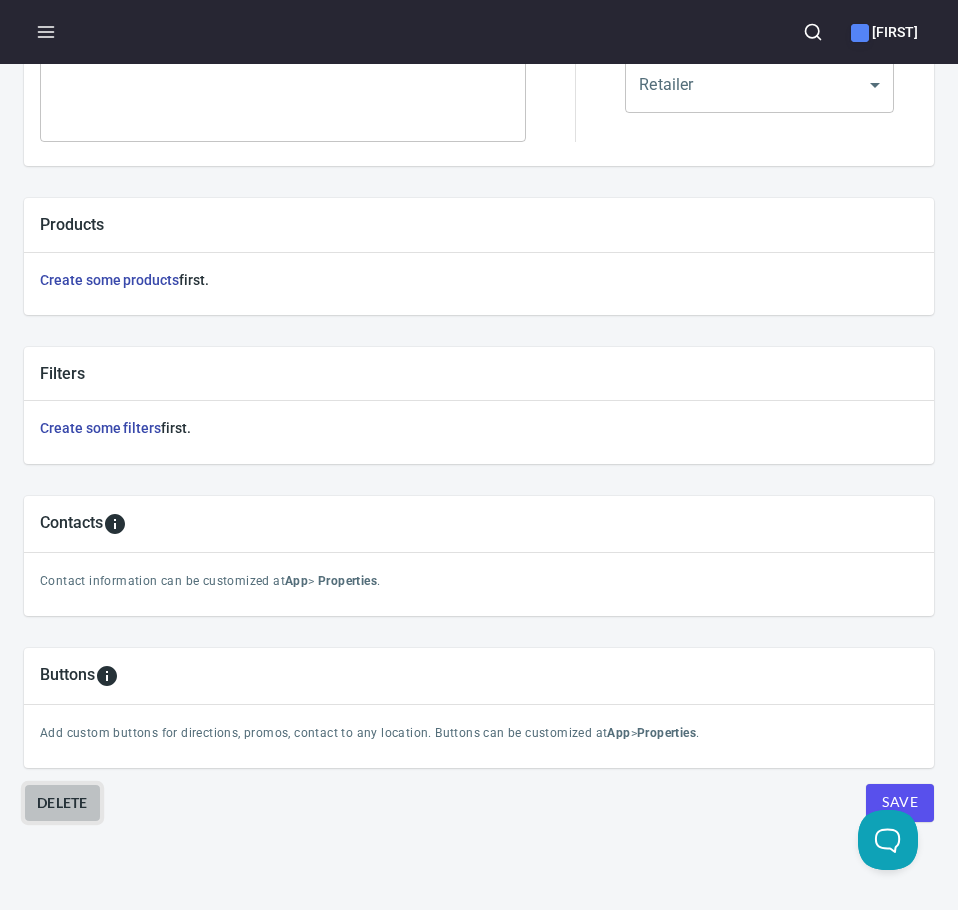 click on "Delete" at bounding box center (62, 803) 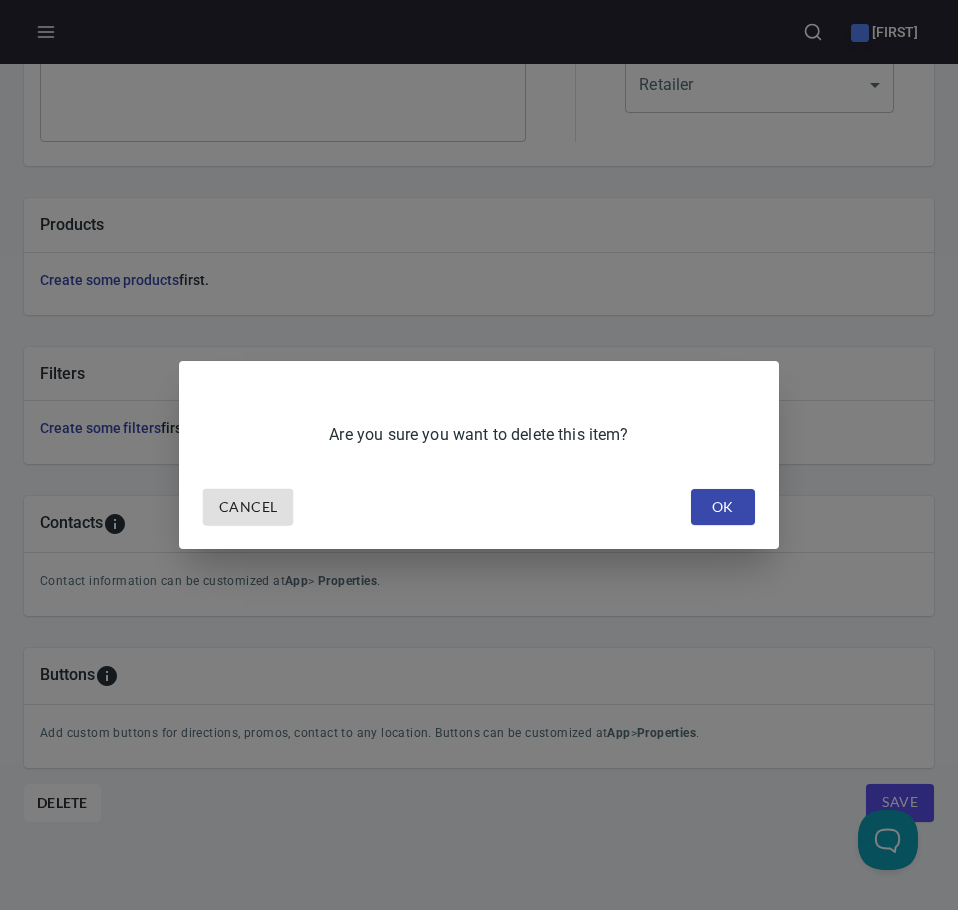 click on "OK" at bounding box center [723, 507] 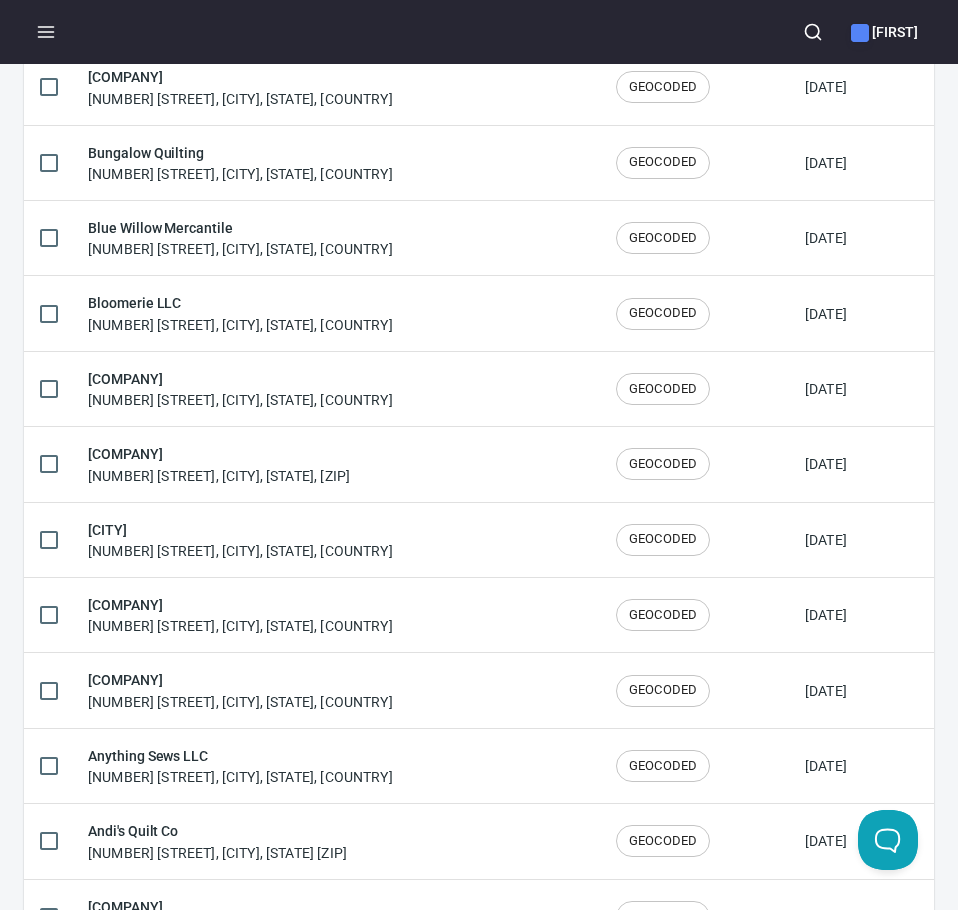 scroll, scrollTop: 0, scrollLeft: 0, axis: both 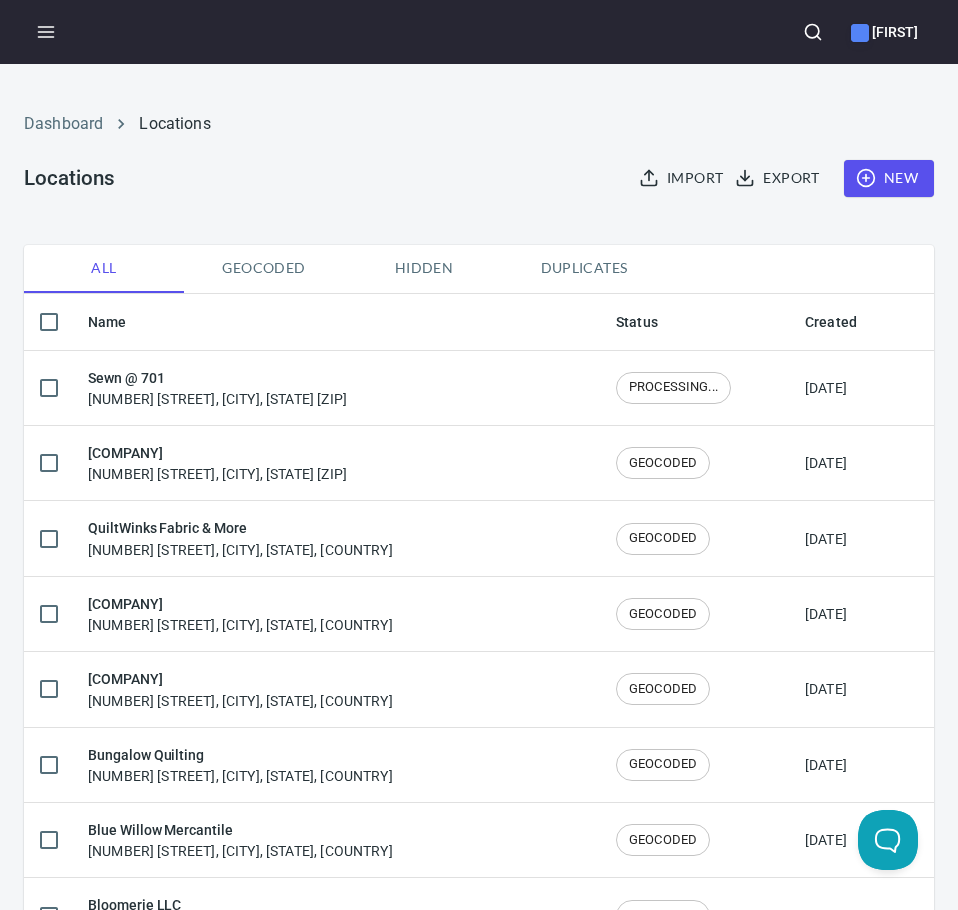 click on "Dashboard Locations Locations Import Export New All Geocoded Hidden Duplicates Name Status Created Sewn @ 701 [NUMBER] [STREET], [CITY], [STATE], [COUNTRY] PROCESSING... [DATE] [COMPANY] [NUMBER] [STREET], [CITY], [STATE], [COUNTRY] GEOCODED [DATE] [COMPANY] [NUMBER] [STREET], [CITY], [STATE], [COUNTRY] GEOCODED [DATE] [COMPANY] [NUMBER] [STREET], [CITY], [STATE], [COUNTRY] GEOCODED [DATE] [COMPANY] [NUMBER] [STREET], [CITY], [STATE], [COUNTRY] GEOCODED [DATE] [COMPANY] [NUMBER] [STREET], [CITY], [STATE], [COUNTRY] GEOCODED [DATE] [COMPANY] [NUMBER] [STREET], [CITY], [STATE], [COUNTRY] GEOCODED [DATE] [COMPANY] [NUMBER] [STREET], [CITY], [STATE], [COUNTRY] GEOCODED [DATE] [COMPANY] [NUMBER] [STREET], [CITY], [STATE], [COUNTRY] GEOCODED [DATE]" at bounding box center [479, 2130] 